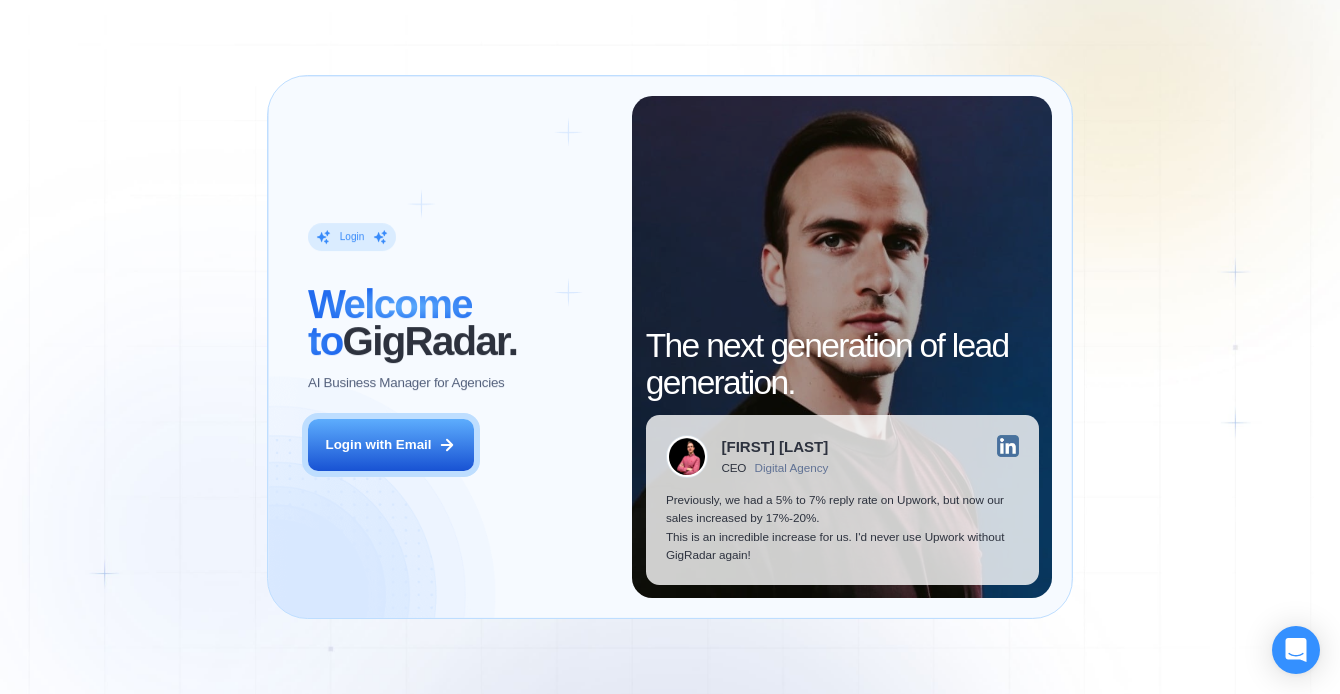 scroll, scrollTop: 0, scrollLeft: 0, axis: both 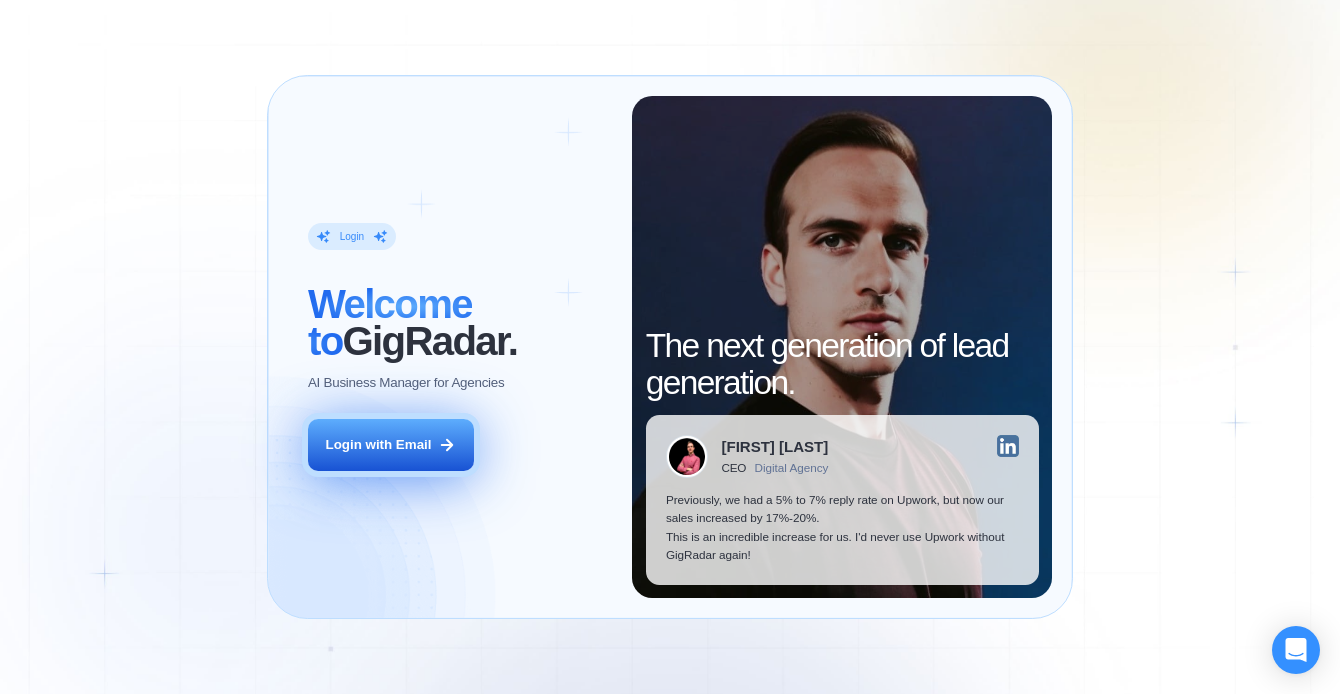 click on "Login with Email" at bounding box center [379, 445] 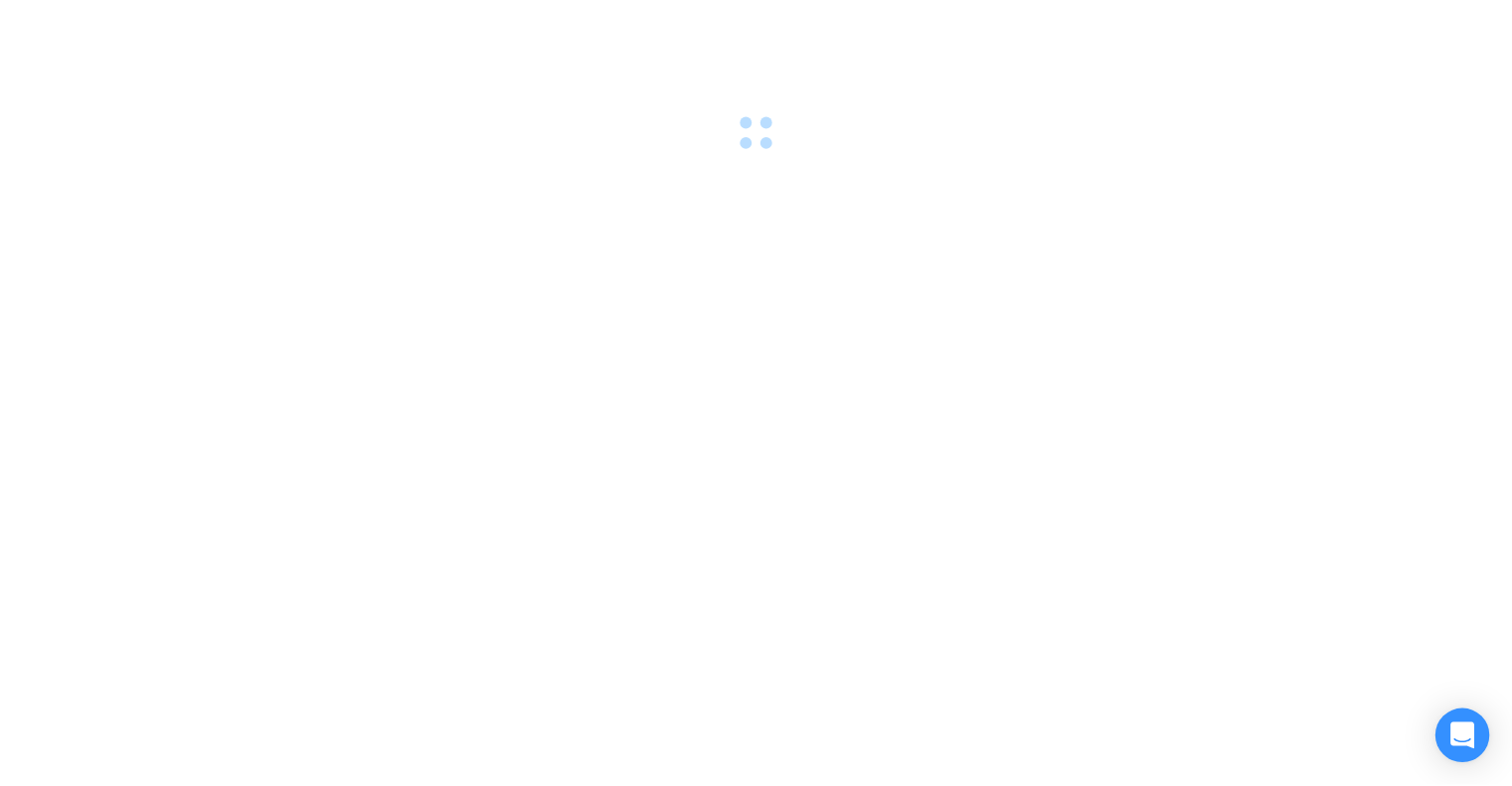 scroll, scrollTop: 0, scrollLeft: 0, axis: both 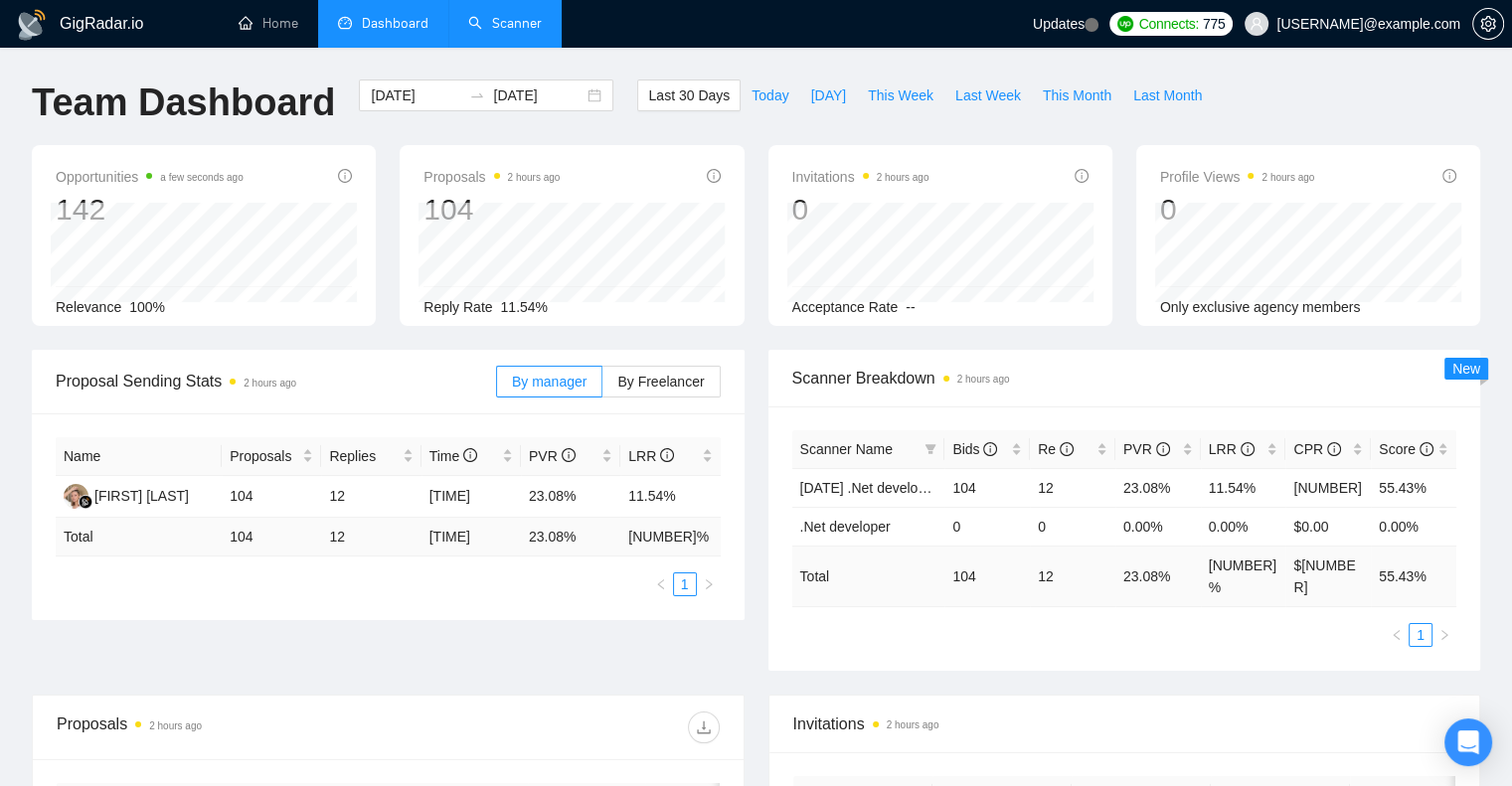 click on "Scanner" at bounding box center (505, 23) 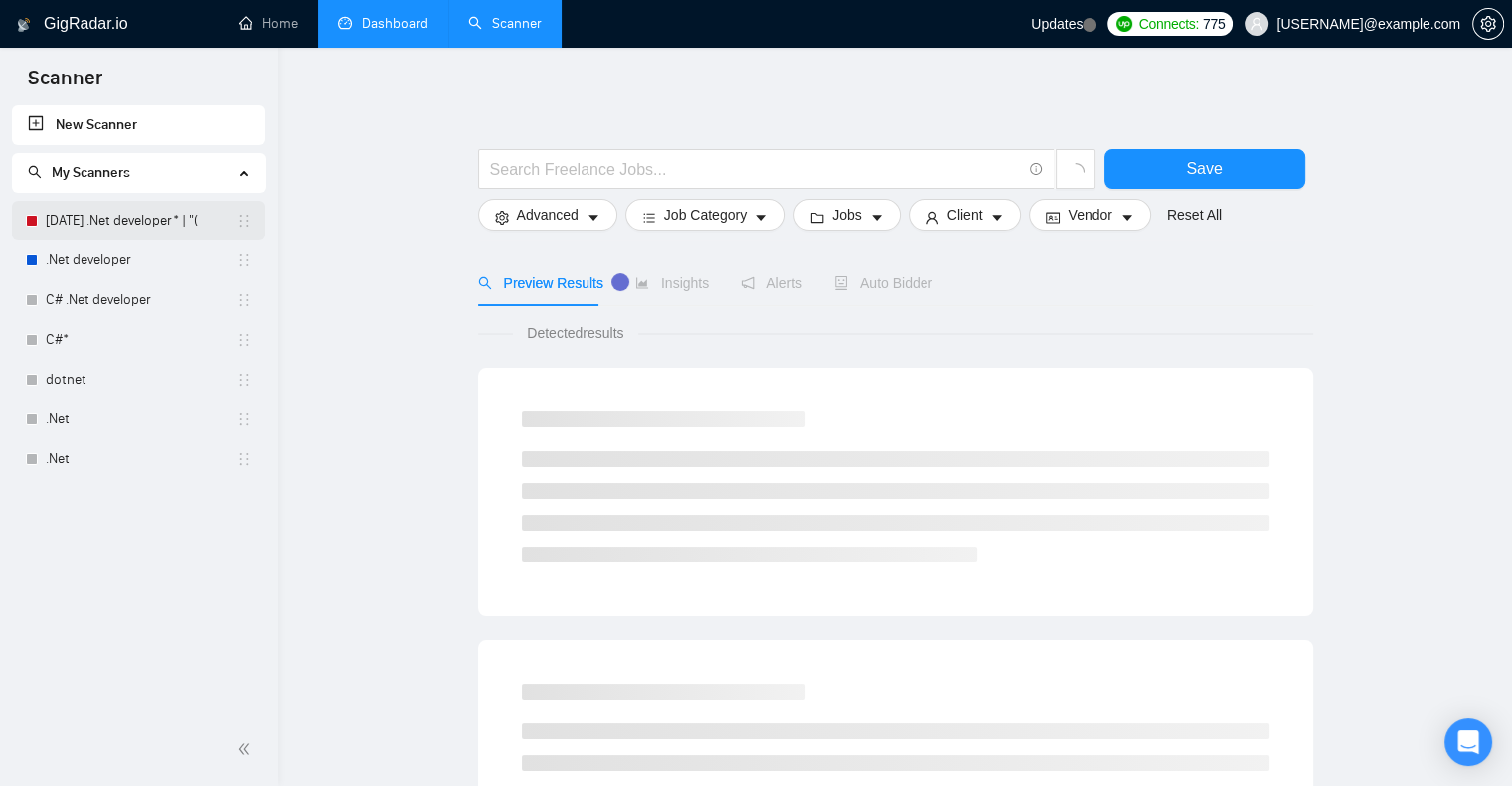 click on "[DATE] .Net developer* | "(" at bounding box center [140, 221] 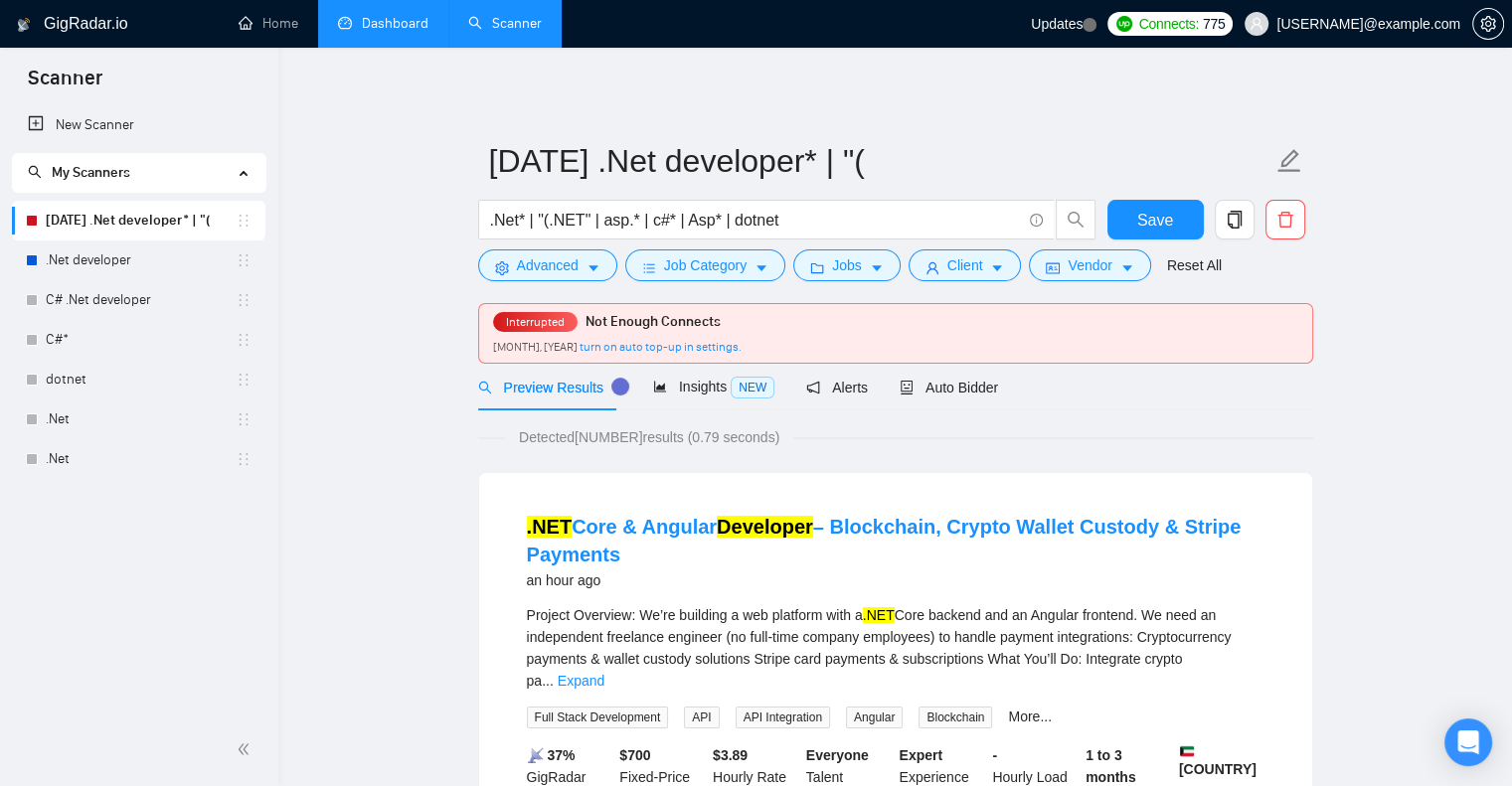 click on "[MONTH], [YEAR]" at bounding box center (617, 347) 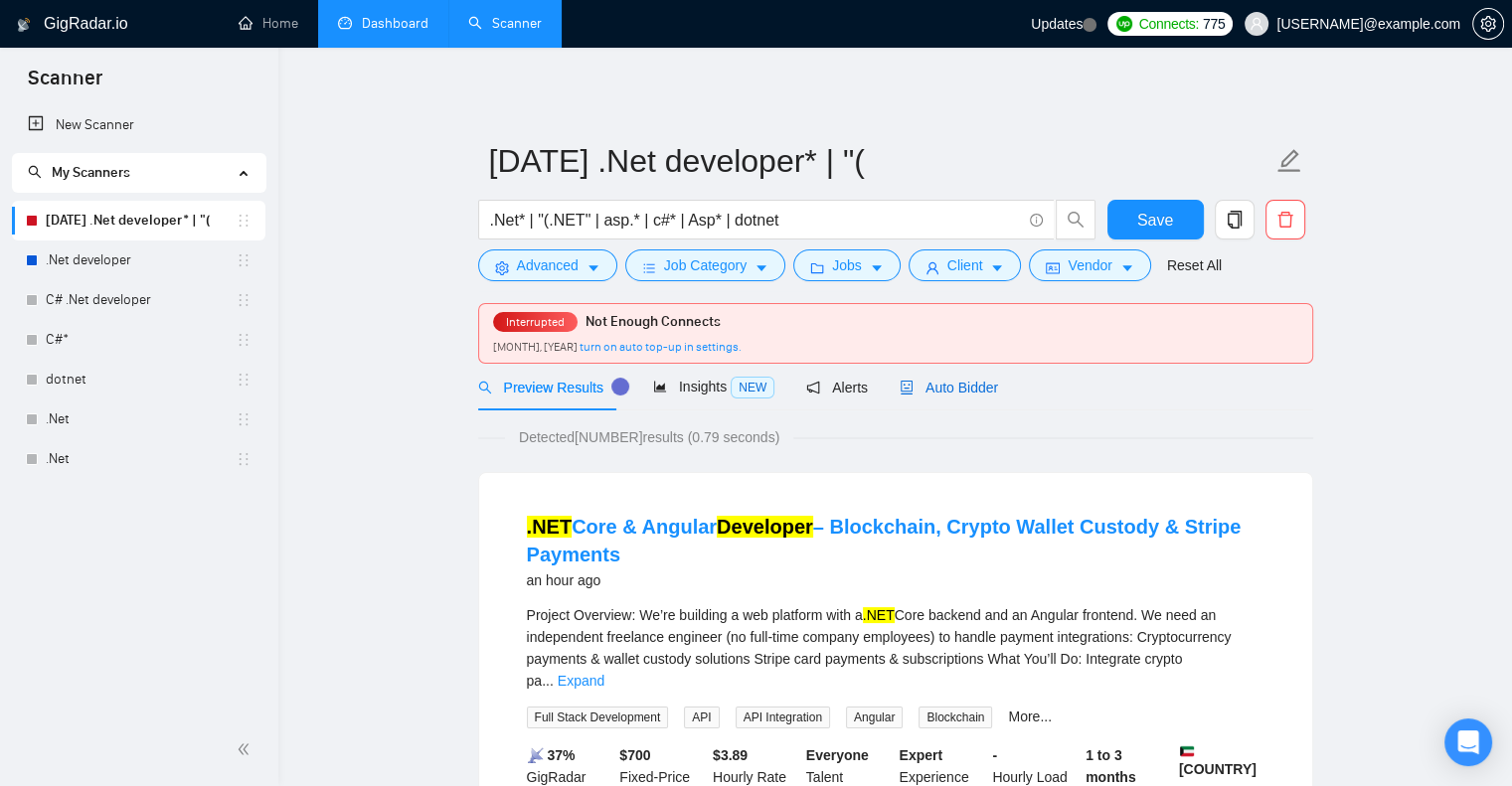 click on "Auto Bidder" at bounding box center (948, 388) 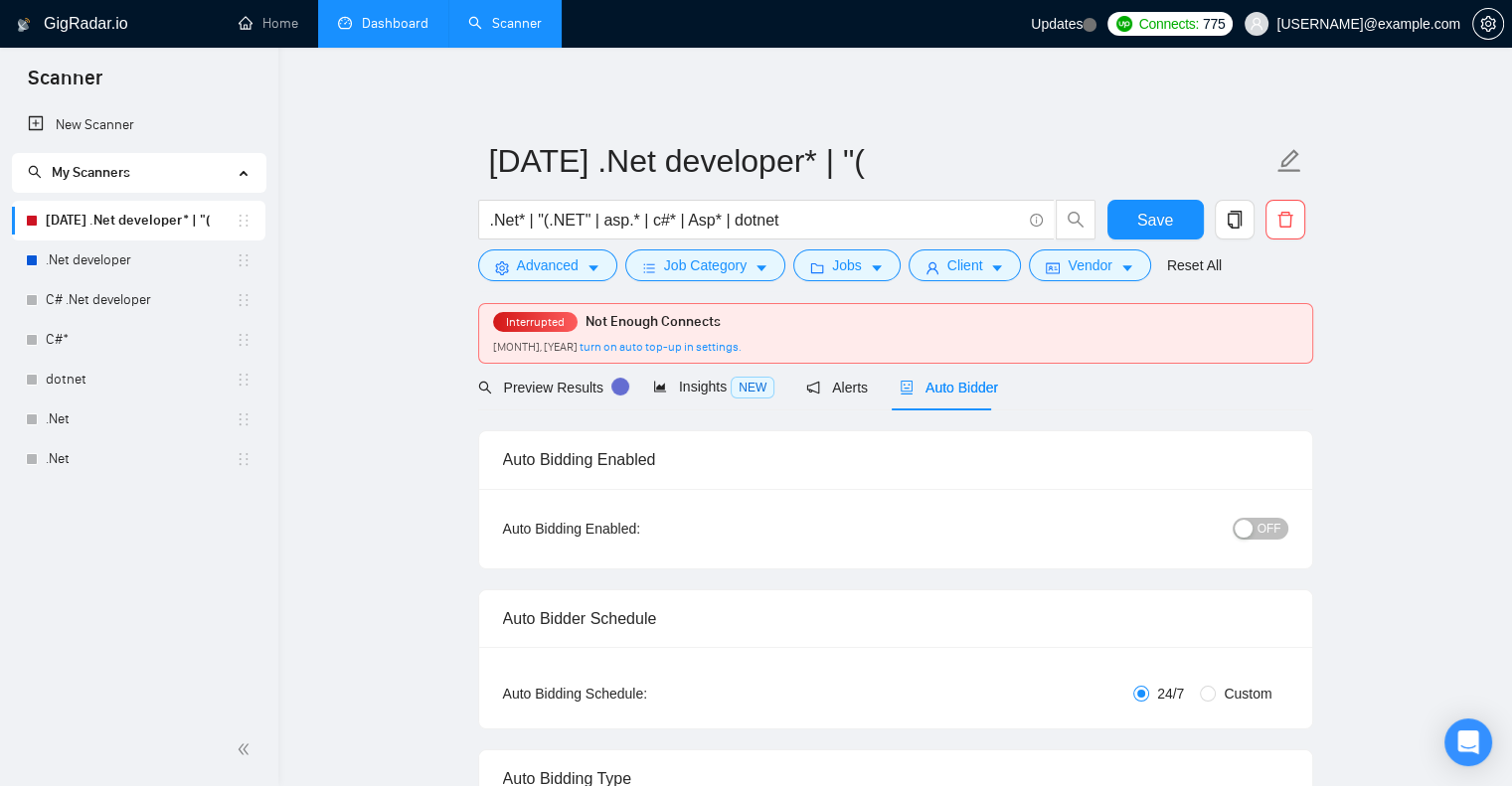 click on "OFF" at bounding box center (1269, 529) 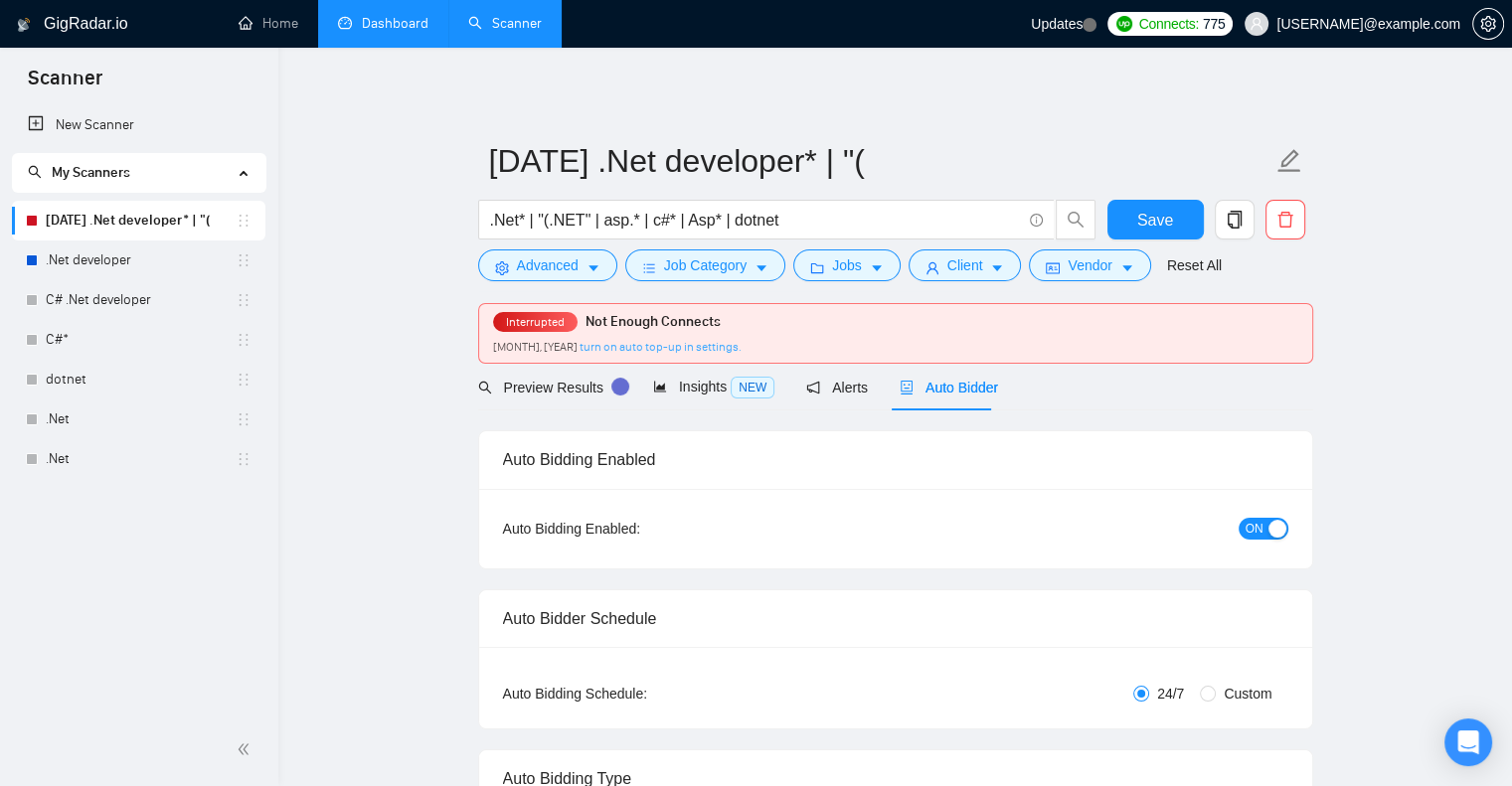 click on "turn on auto top-up in settings." at bounding box center [660, 347] 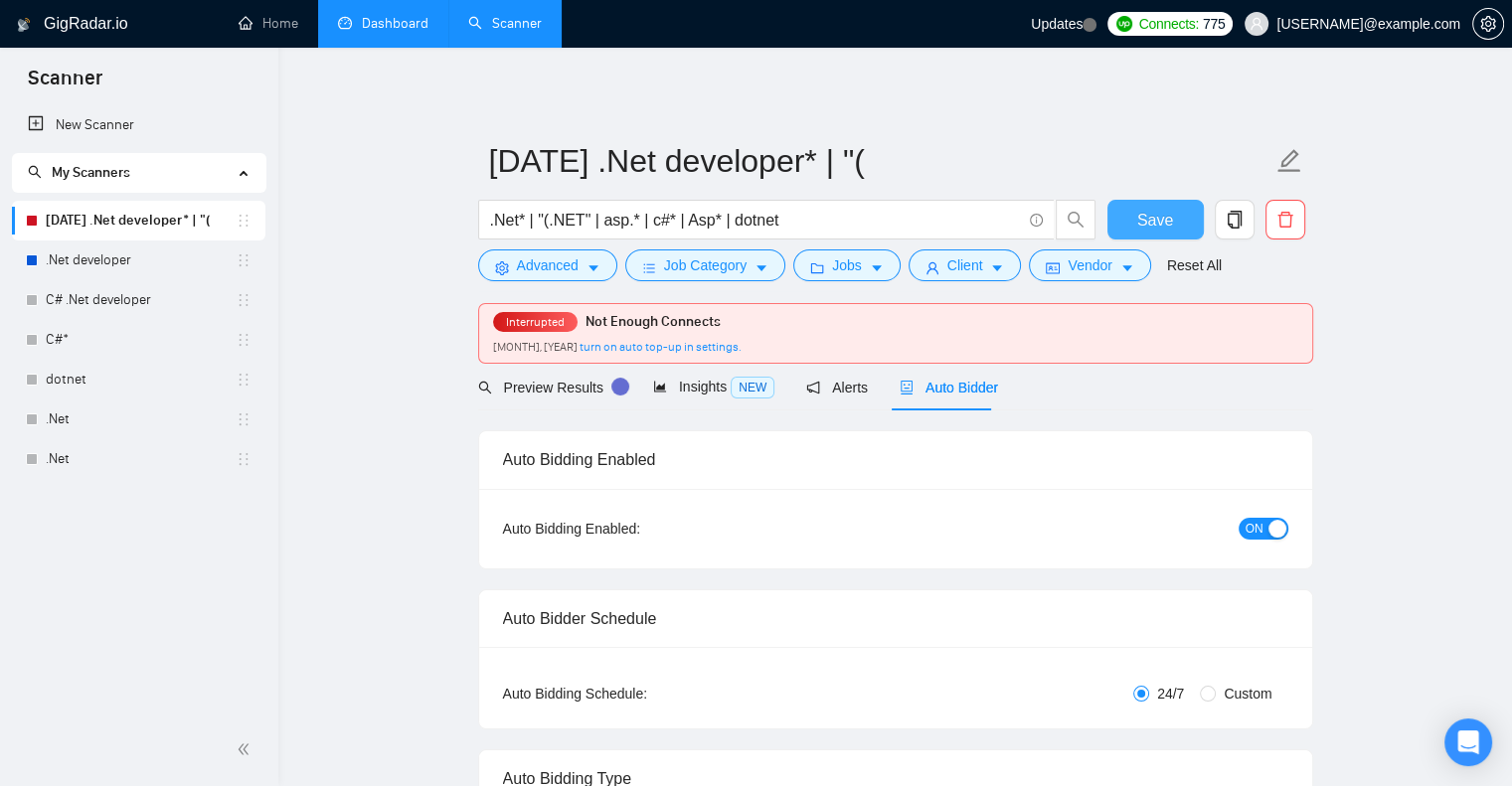 click on "Save" at bounding box center (1155, 220) 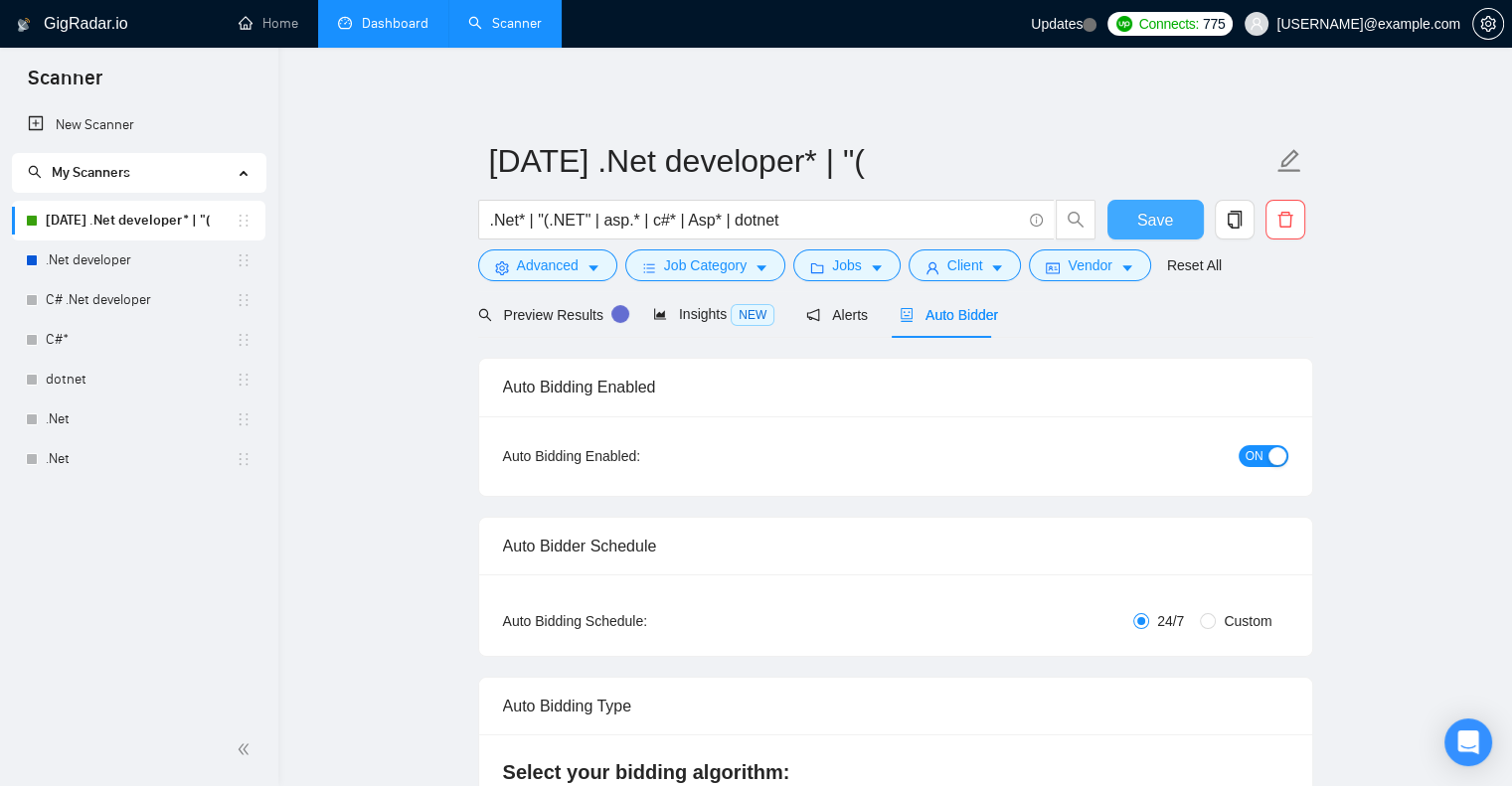 type 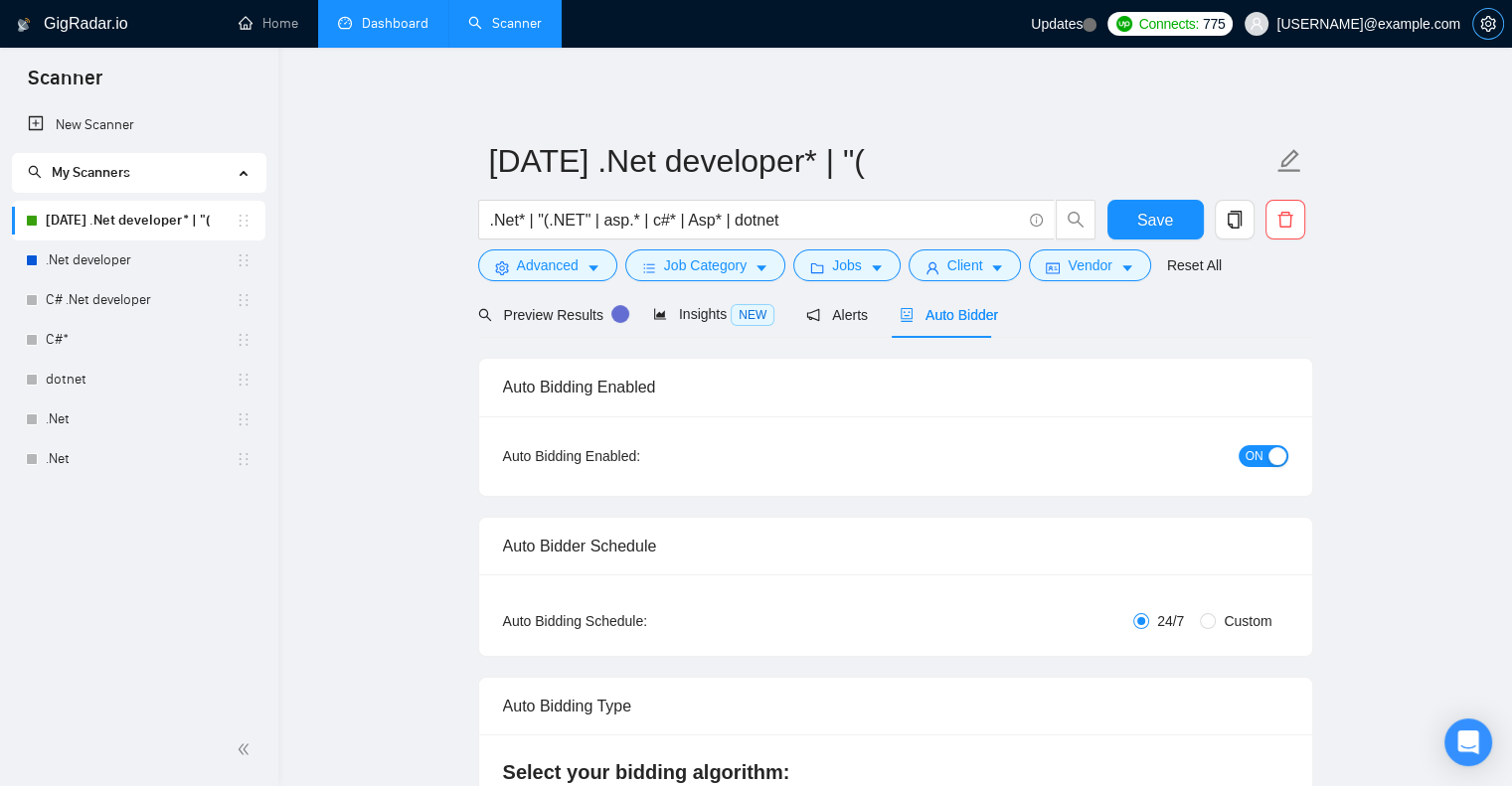 click 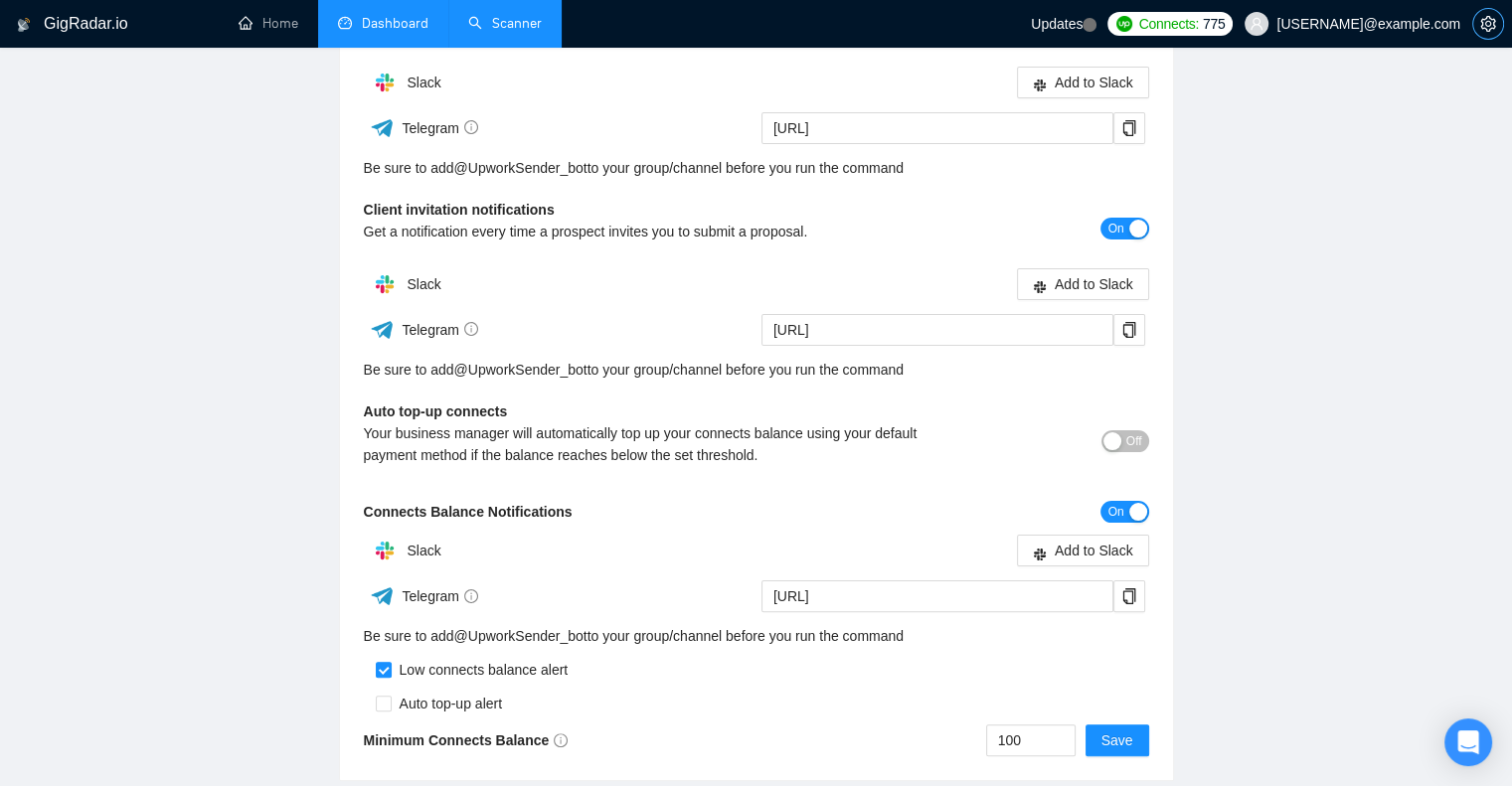 scroll, scrollTop: 397, scrollLeft: 0, axis: vertical 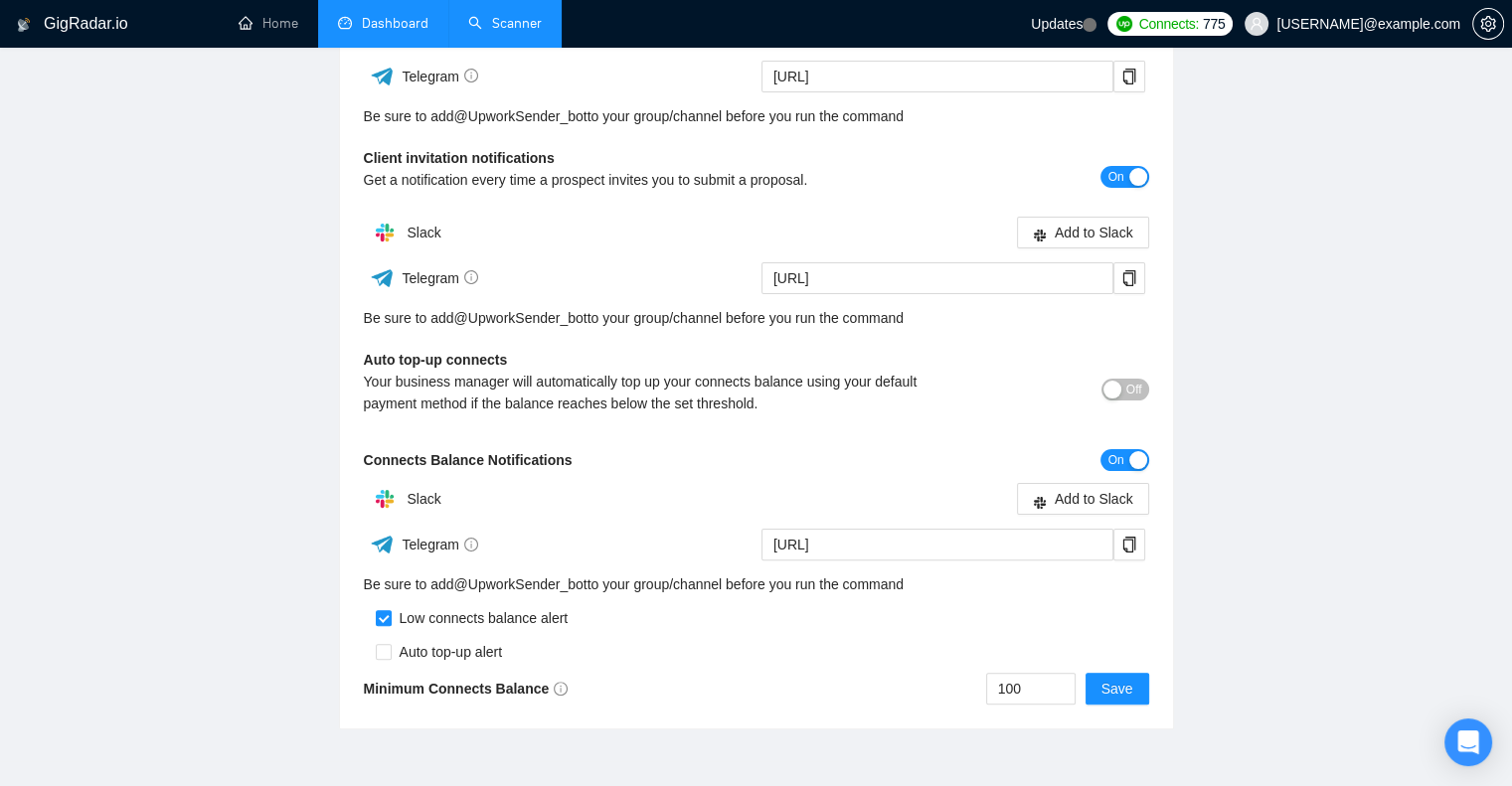 click on "Auto top-up alert" at bounding box center [447, 652] 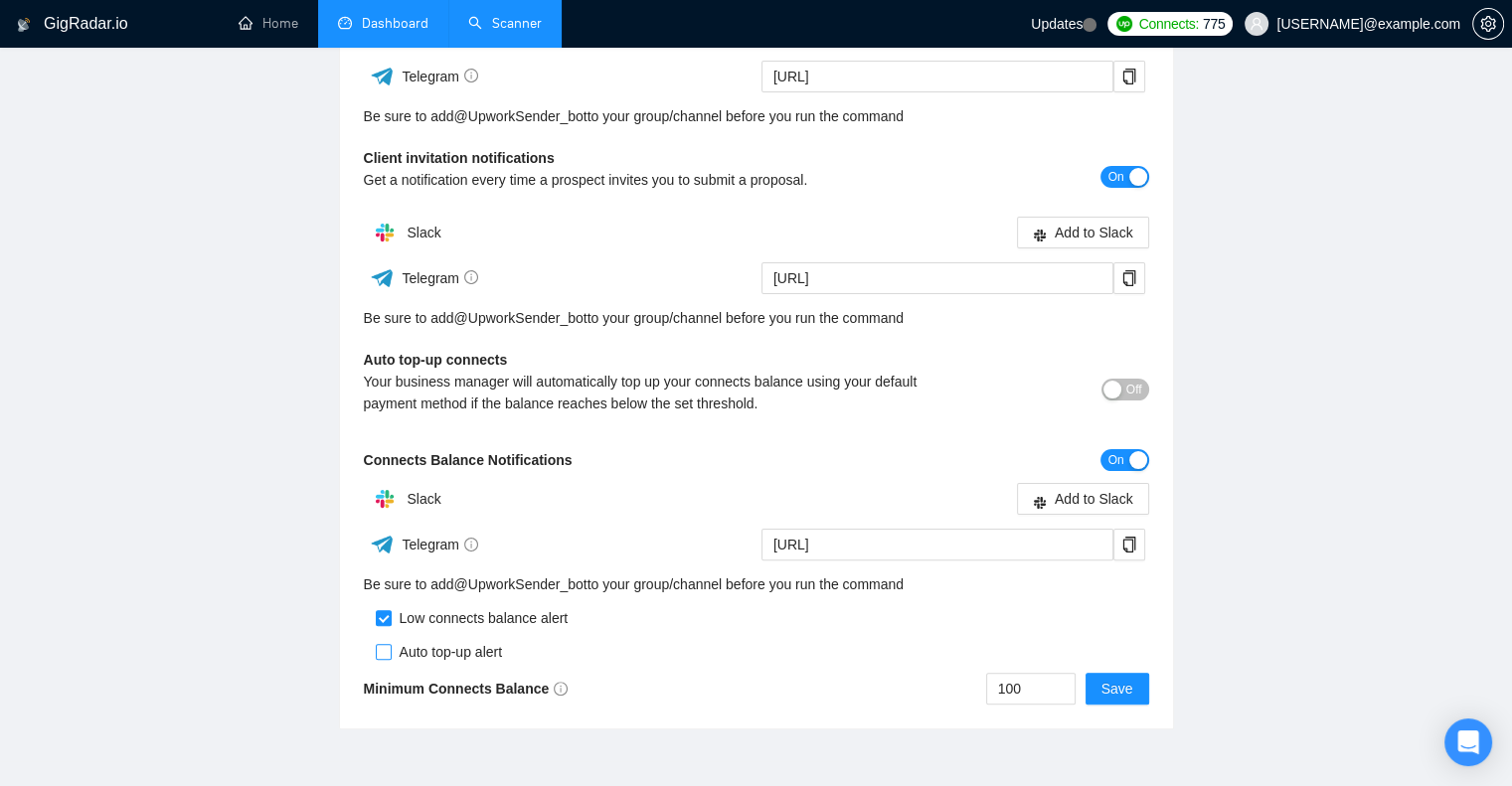 click at bounding box center (384, 652) 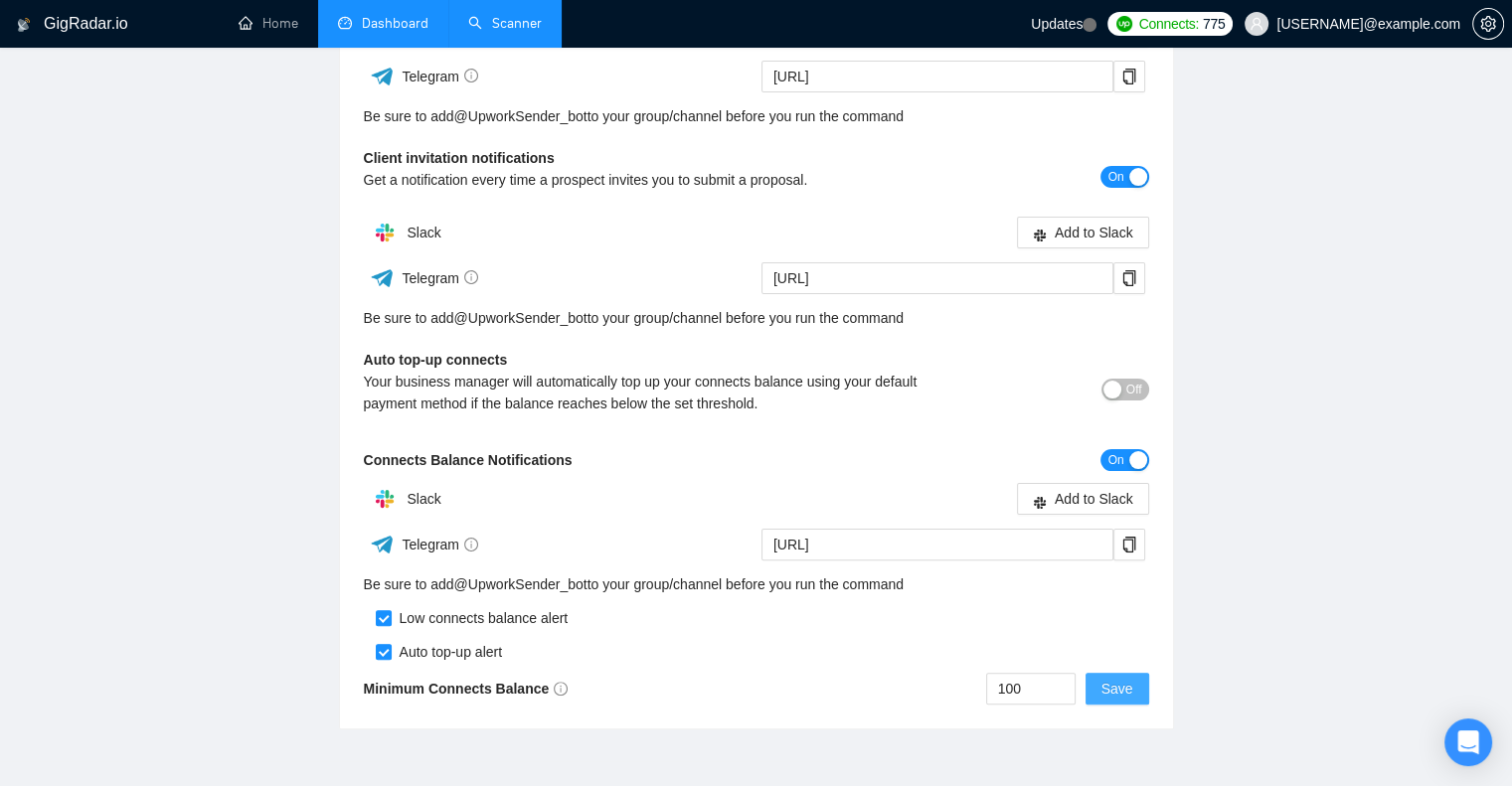 click on "Save" at bounding box center [1117, 689] 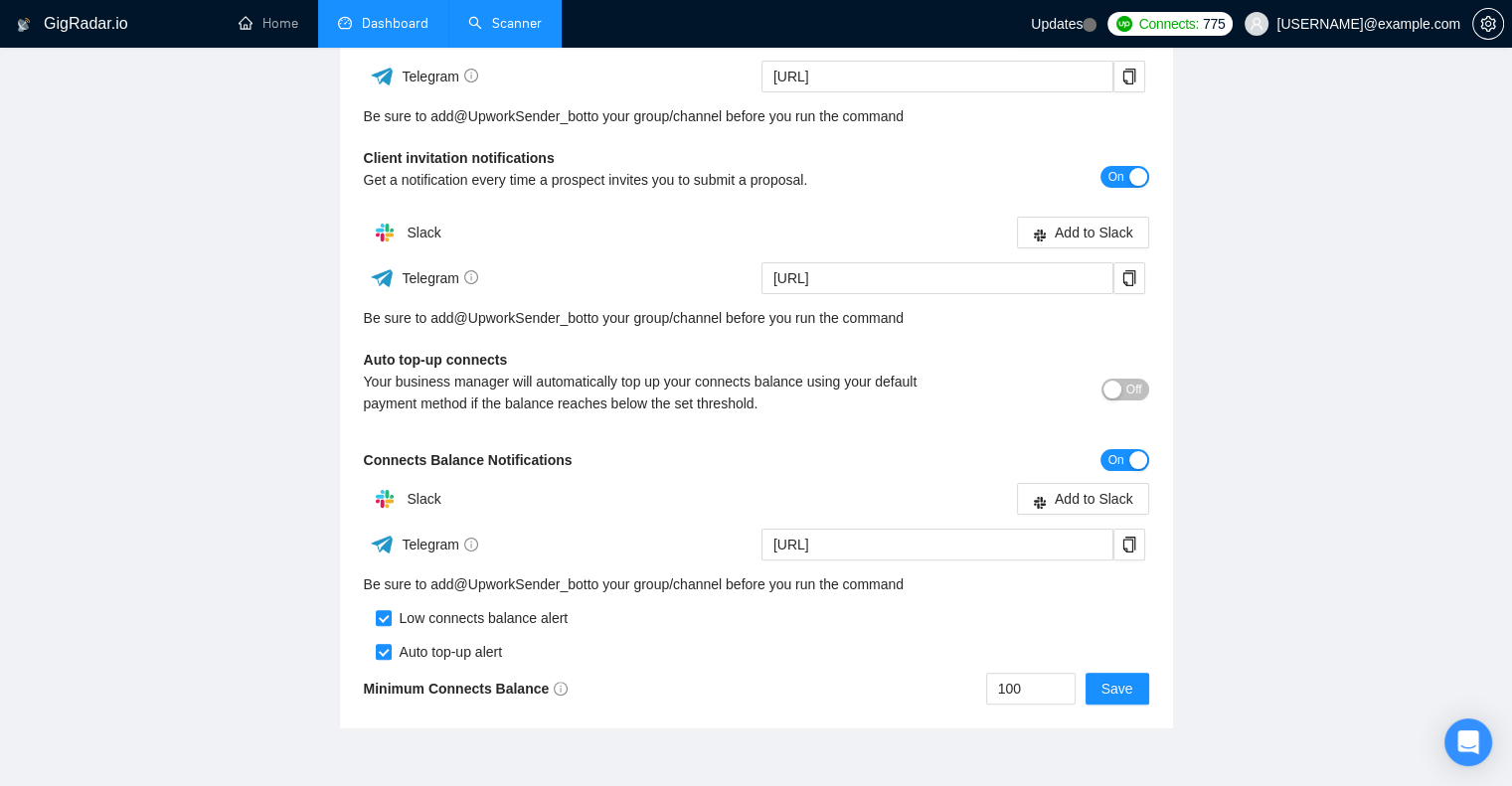 click on "Off" at bounding box center [1134, 390] 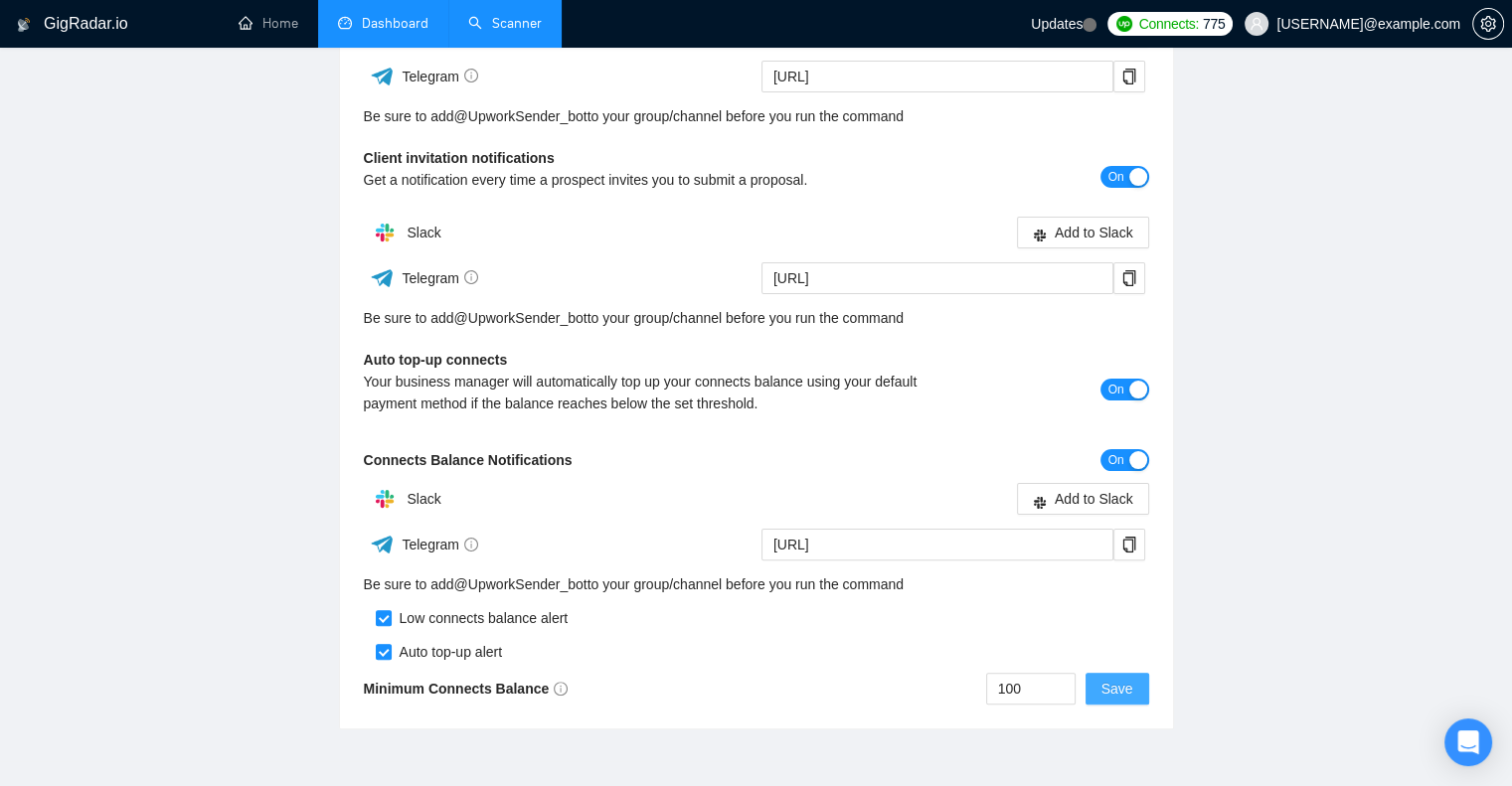 click on "Save" at bounding box center [1117, 689] 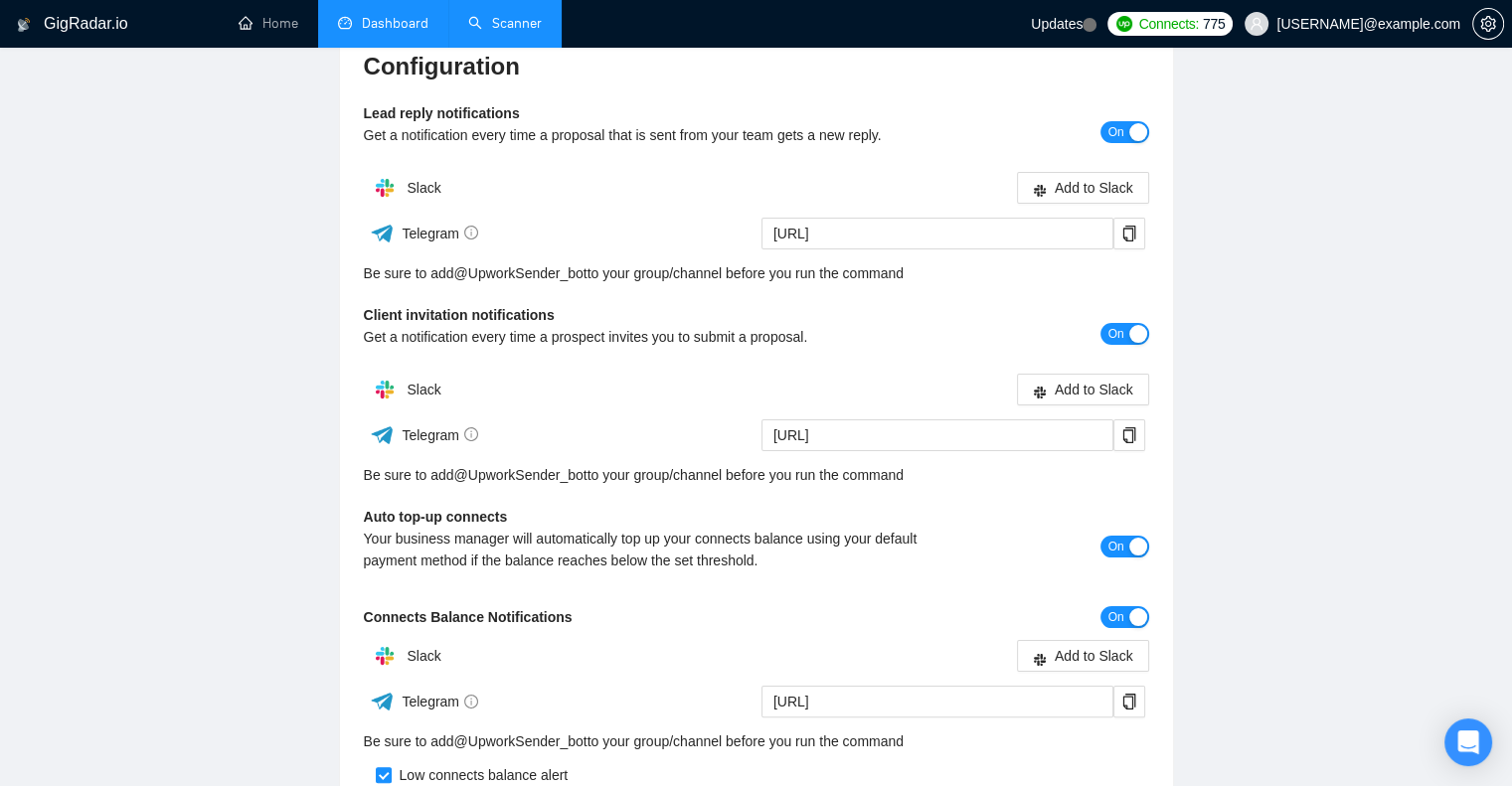 scroll, scrollTop: 0, scrollLeft: 0, axis: both 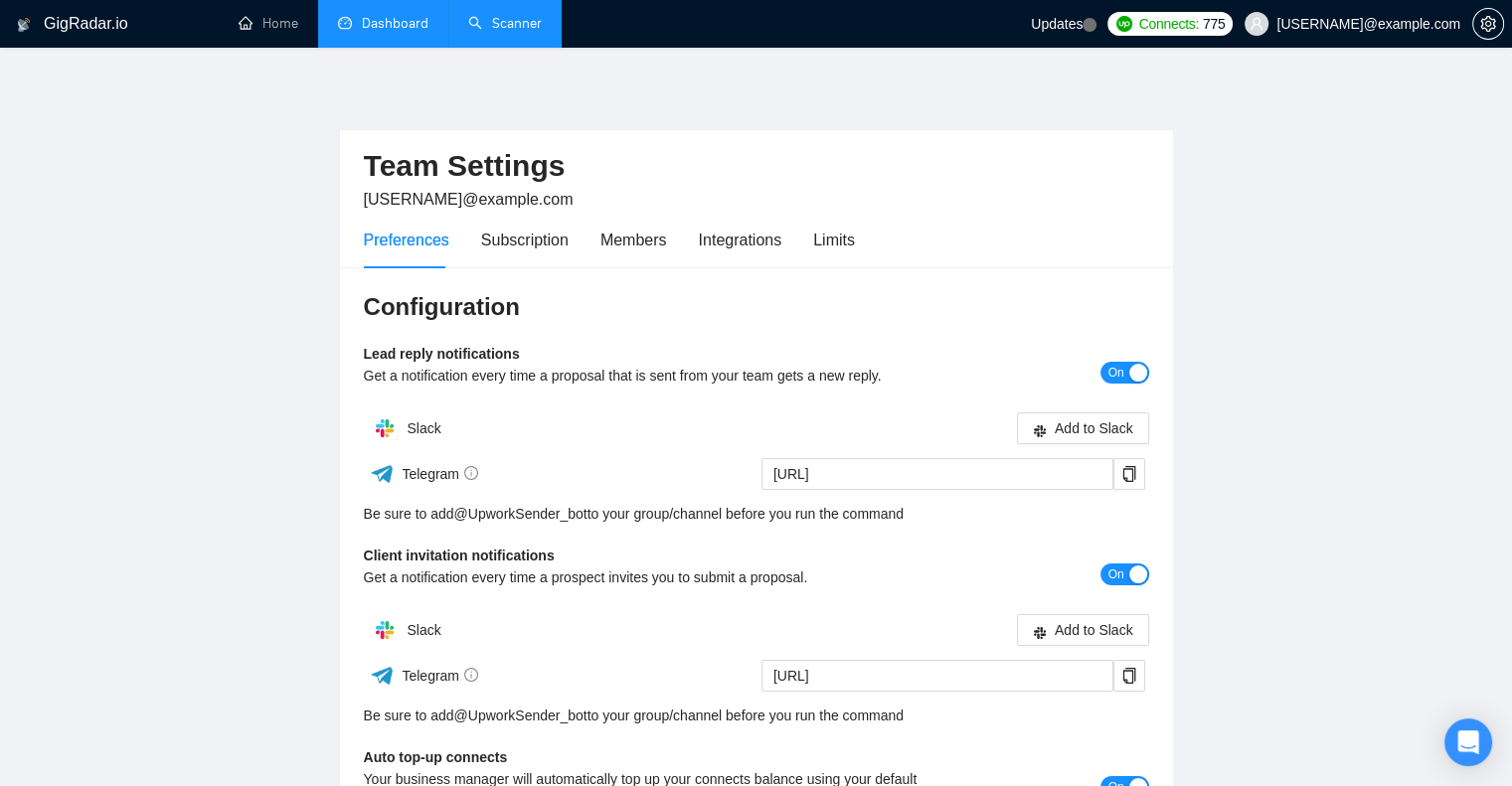 click on "Scanner" at bounding box center (505, 23) 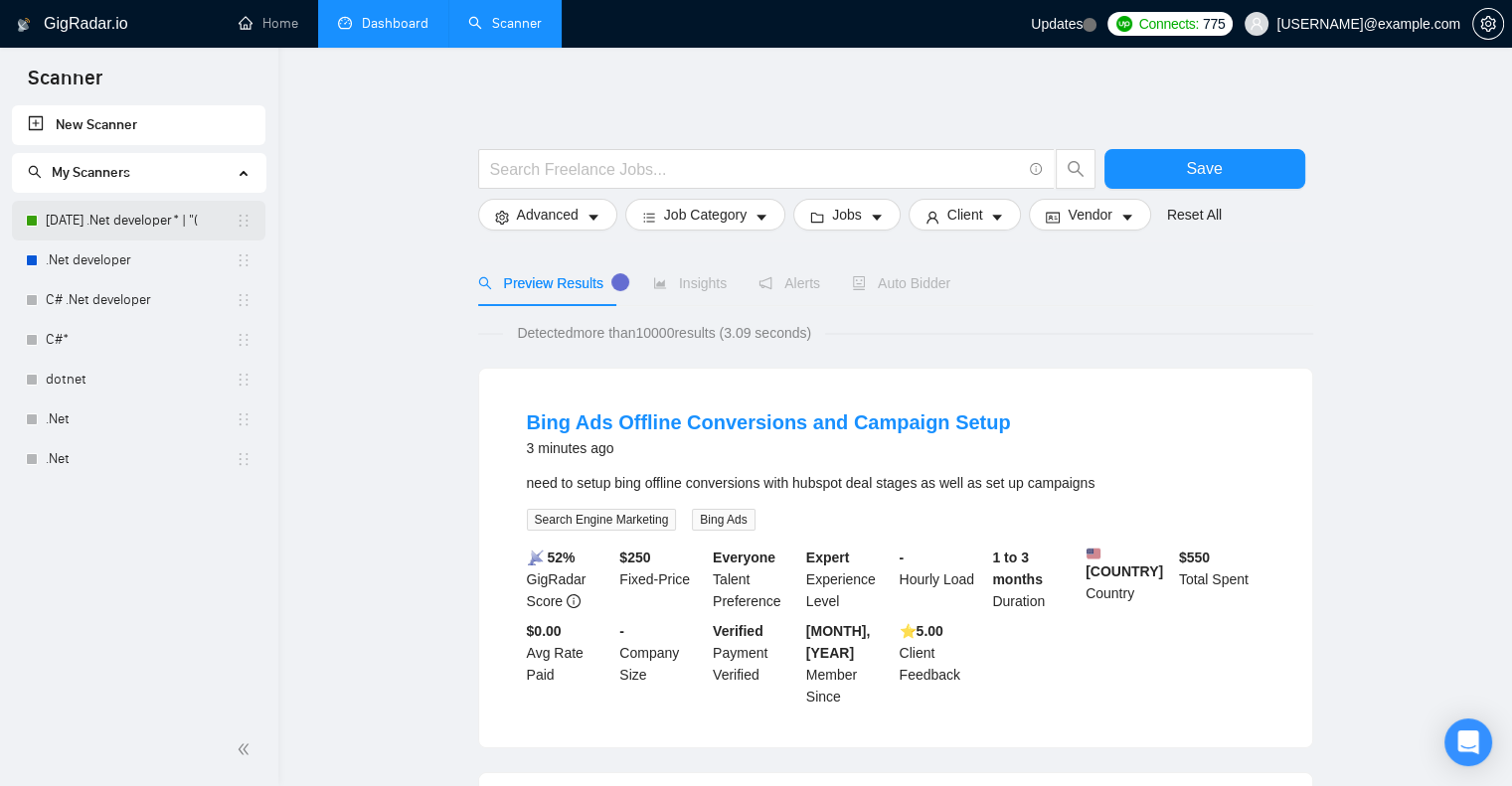 click on "[DATE] .Net developer* | "(" at bounding box center [140, 221] 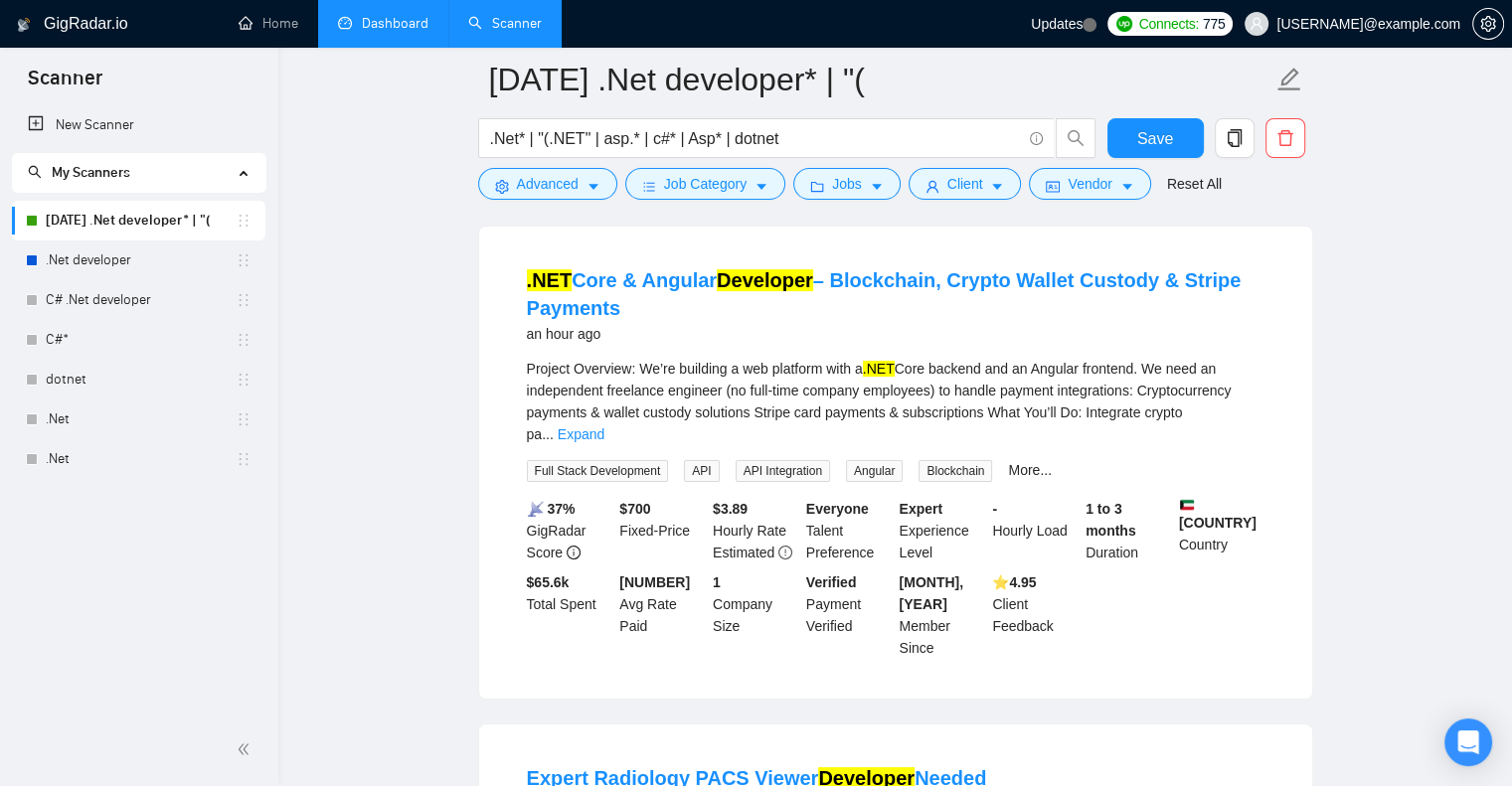 scroll, scrollTop: 199, scrollLeft: 0, axis: vertical 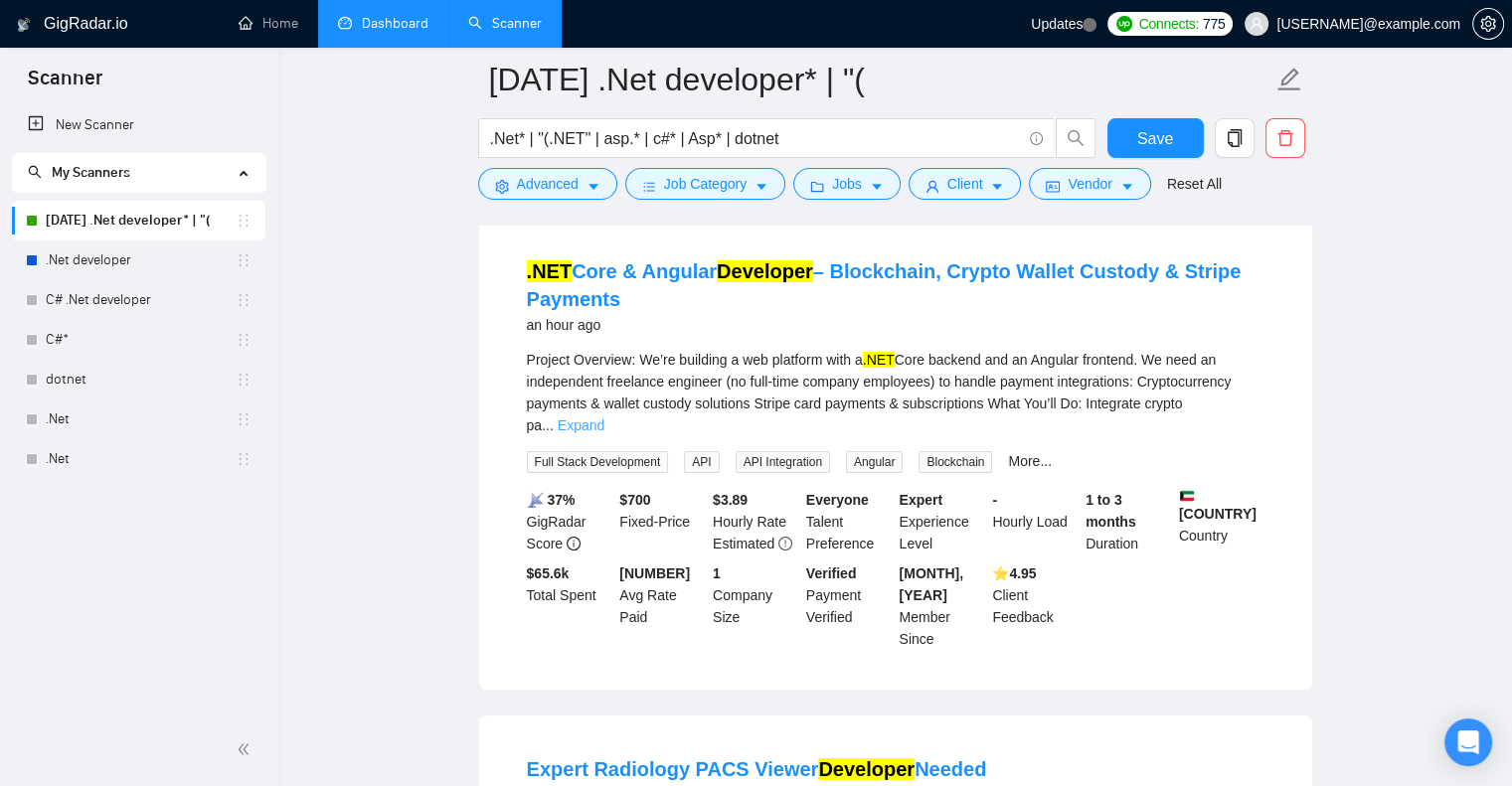 click on "Expand" at bounding box center [581, 425] 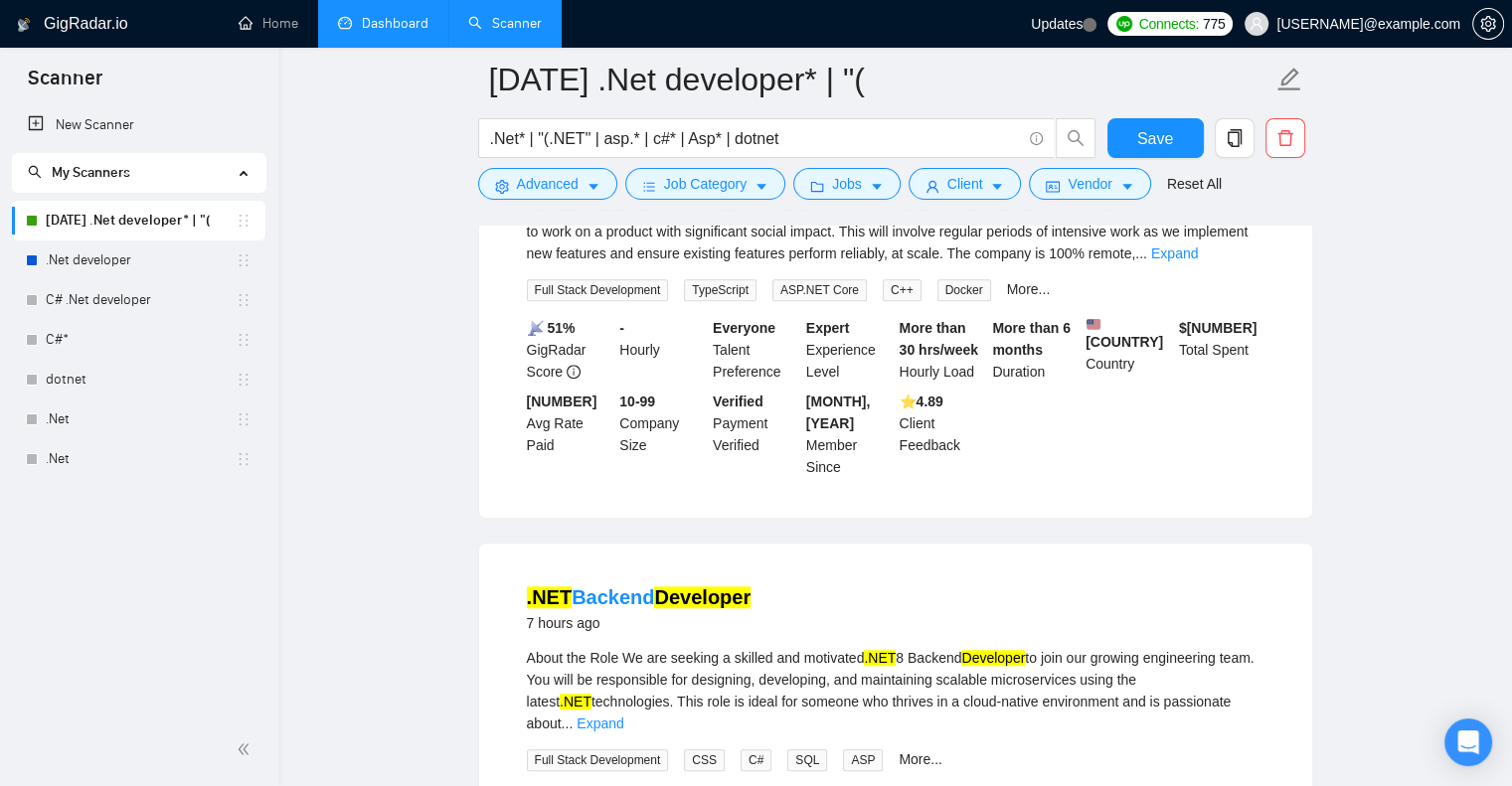 scroll, scrollTop: 1689, scrollLeft: 0, axis: vertical 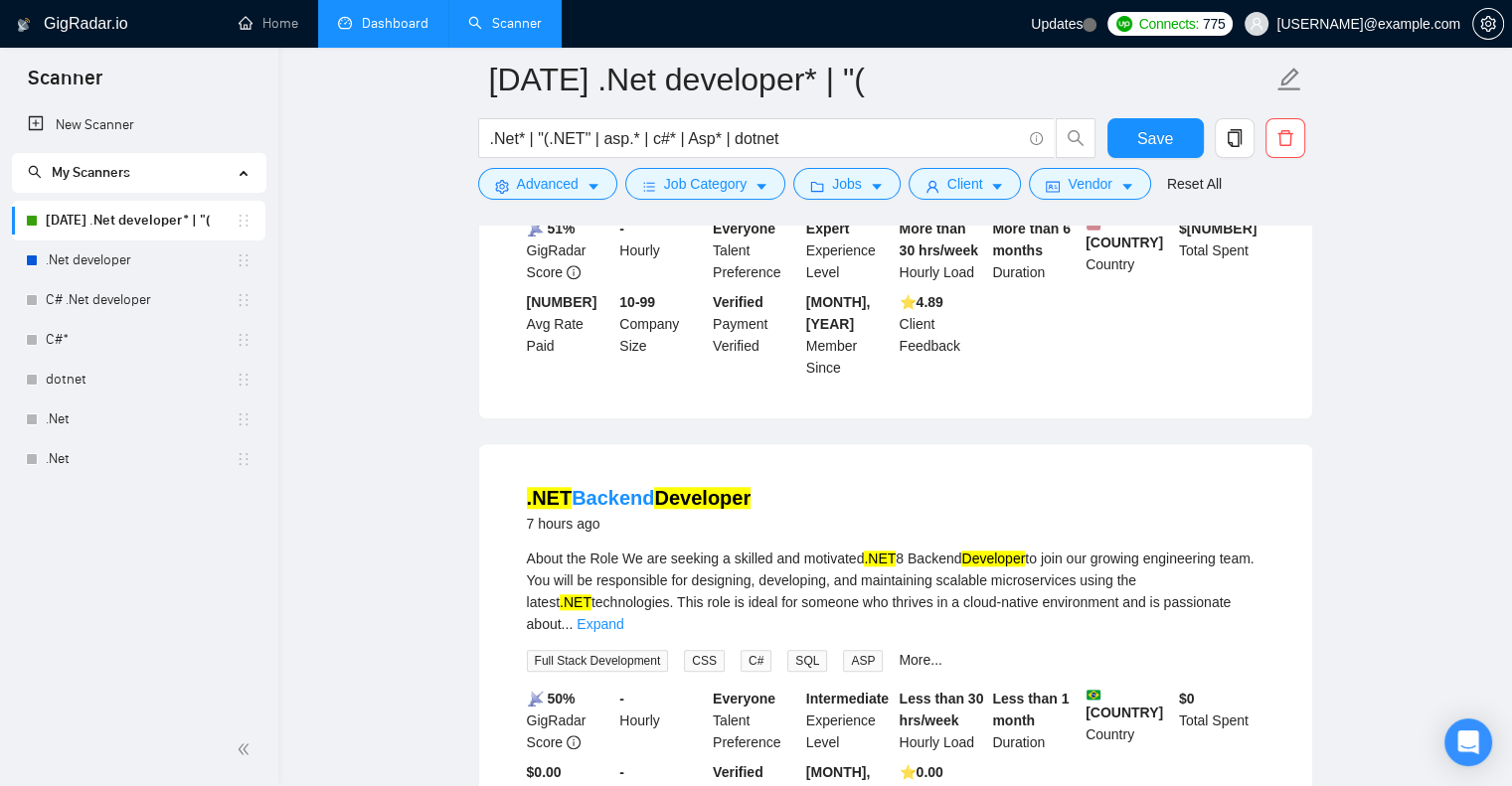 click on "Expand" at bounding box center [1174, 154] 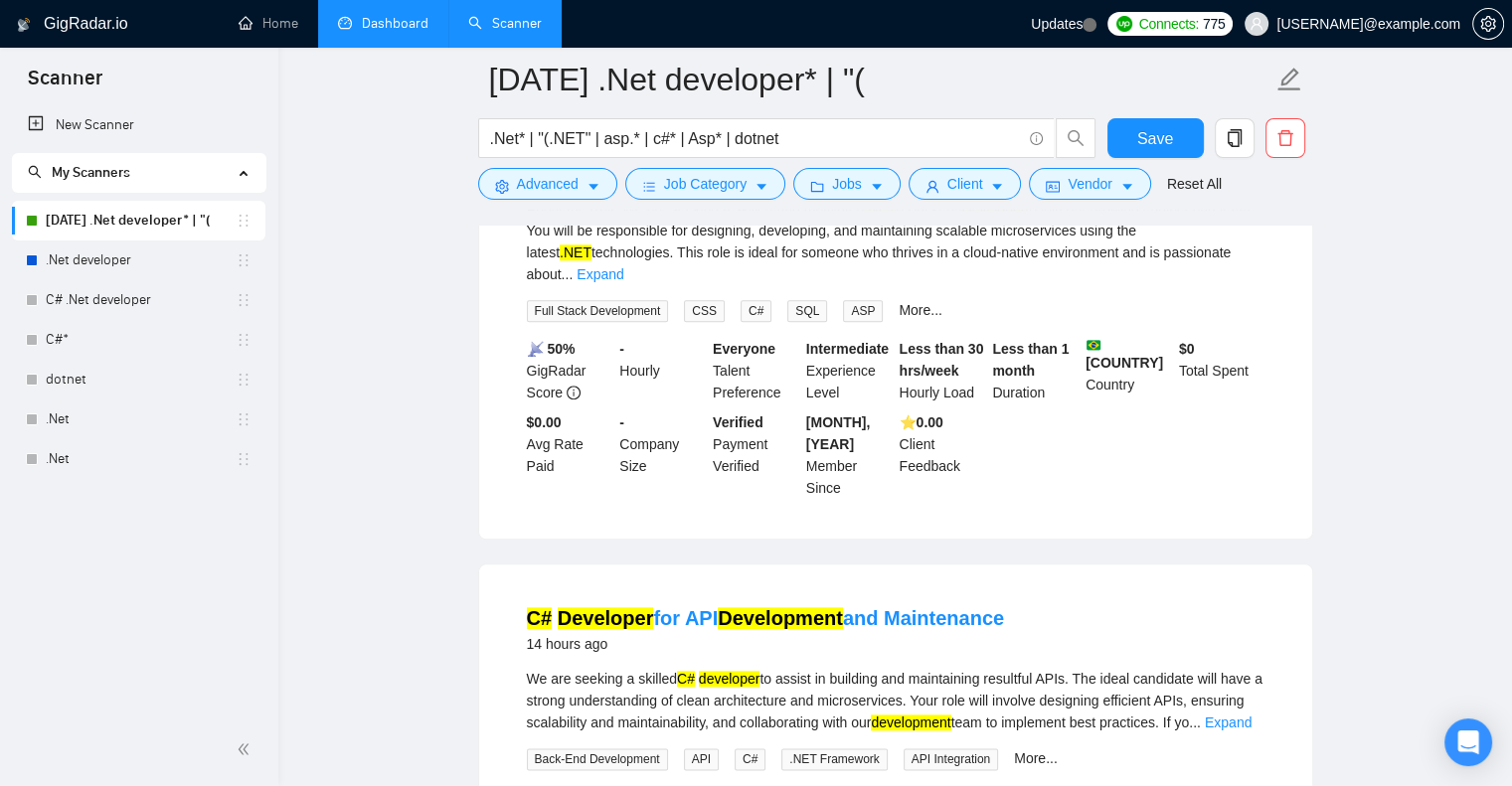 scroll, scrollTop: 2087, scrollLeft: 0, axis: vertical 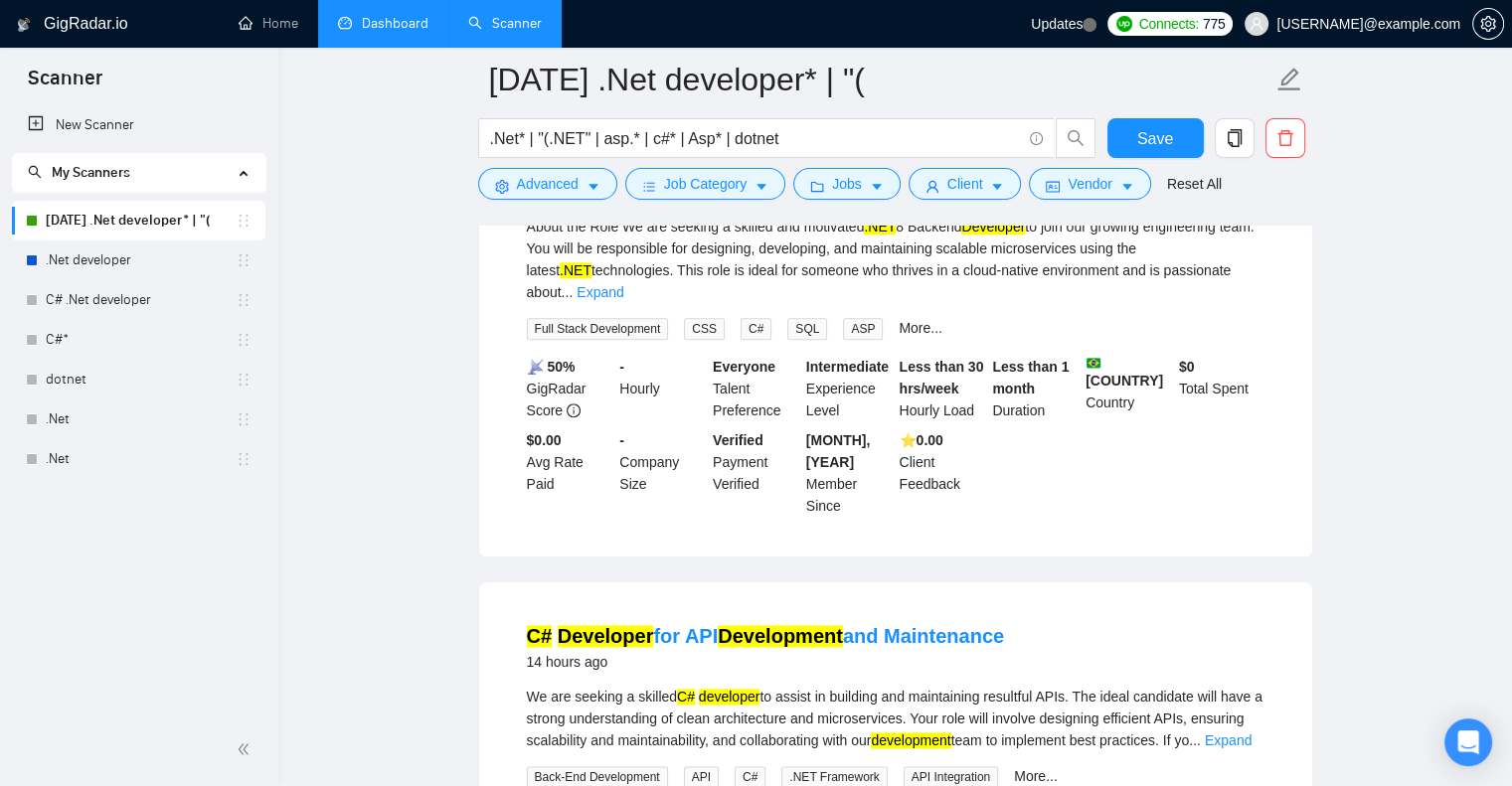 click on ".NET  Backend  Developer" at bounding box center (639, 166) 